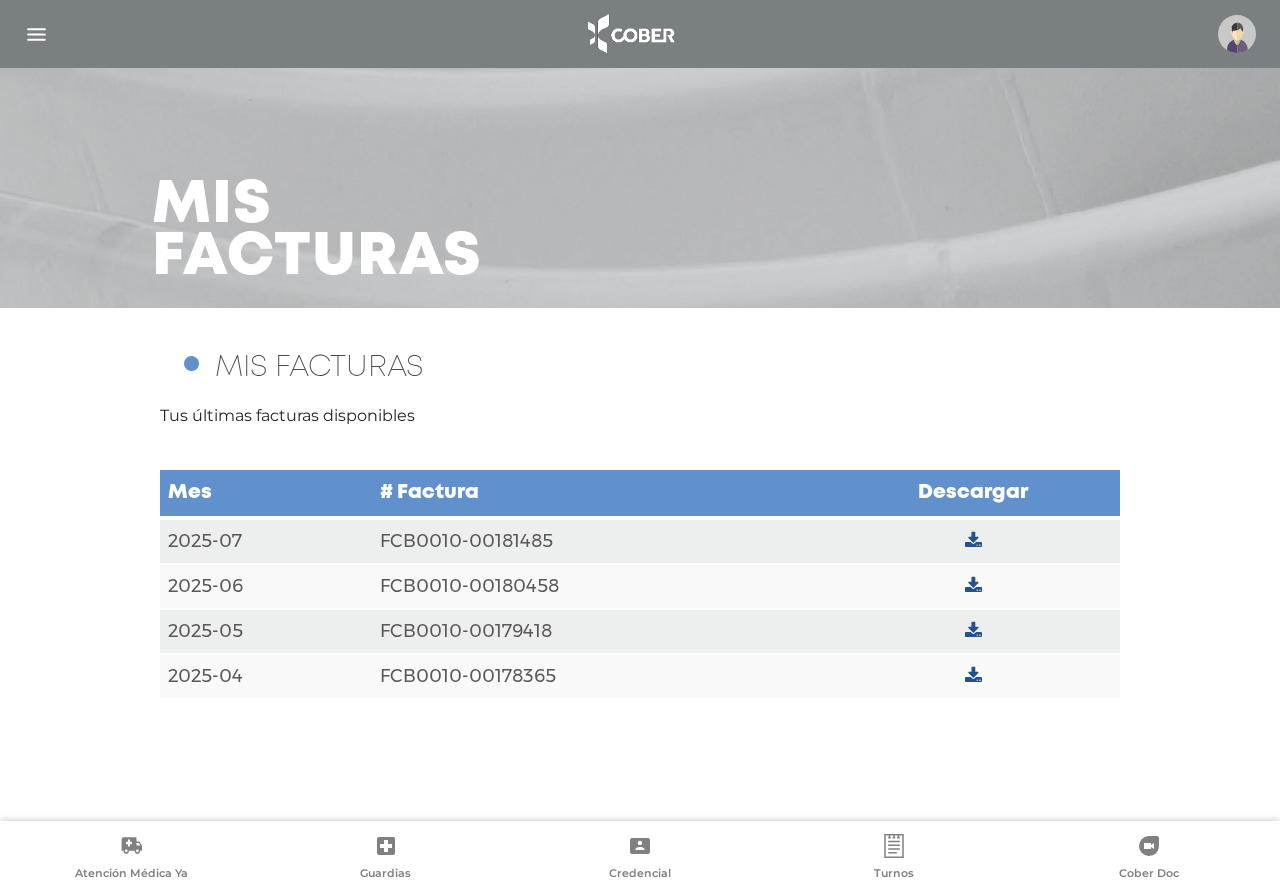 scroll, scrollTop: 0, scrollLeft: 0, axis: both 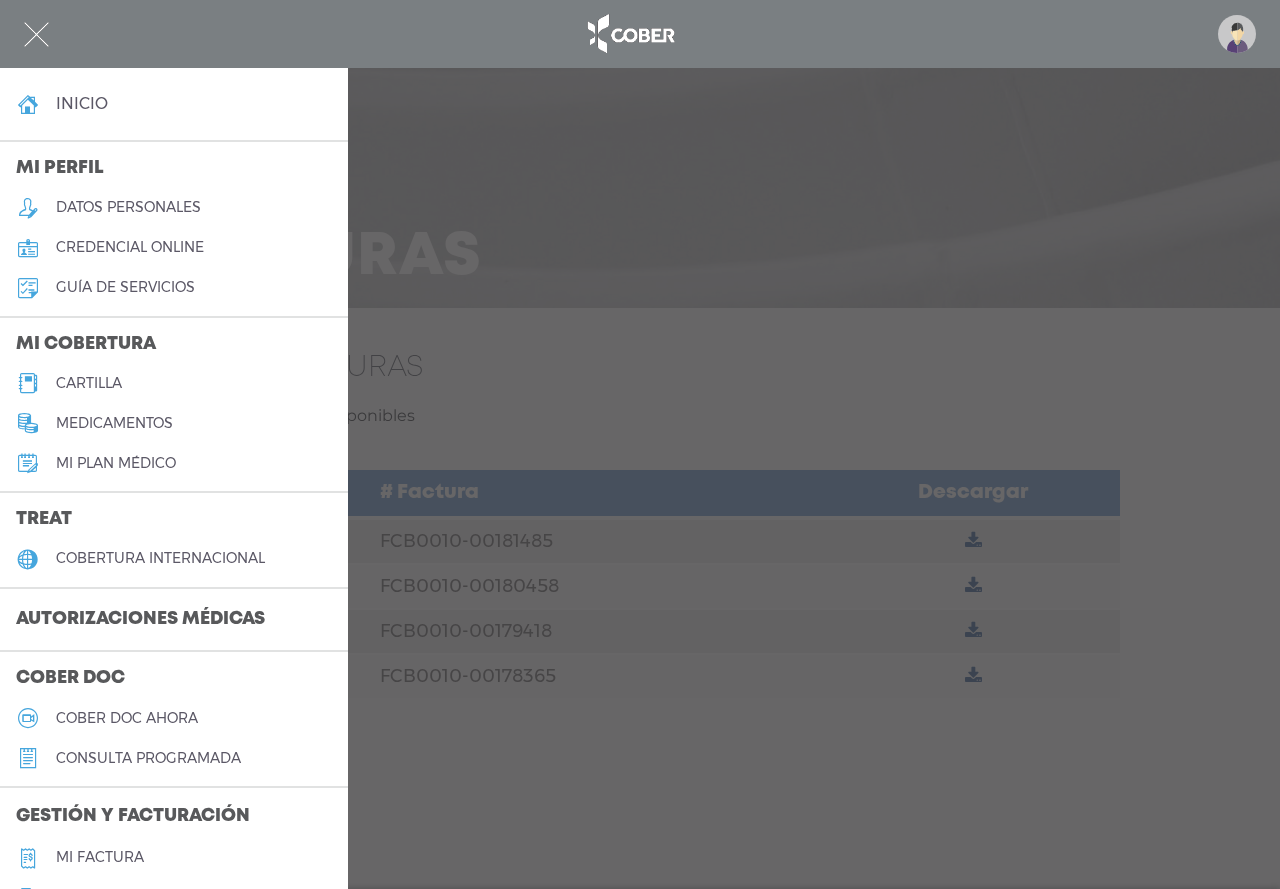 click on "datos personales" at bounding box center (128, 207) 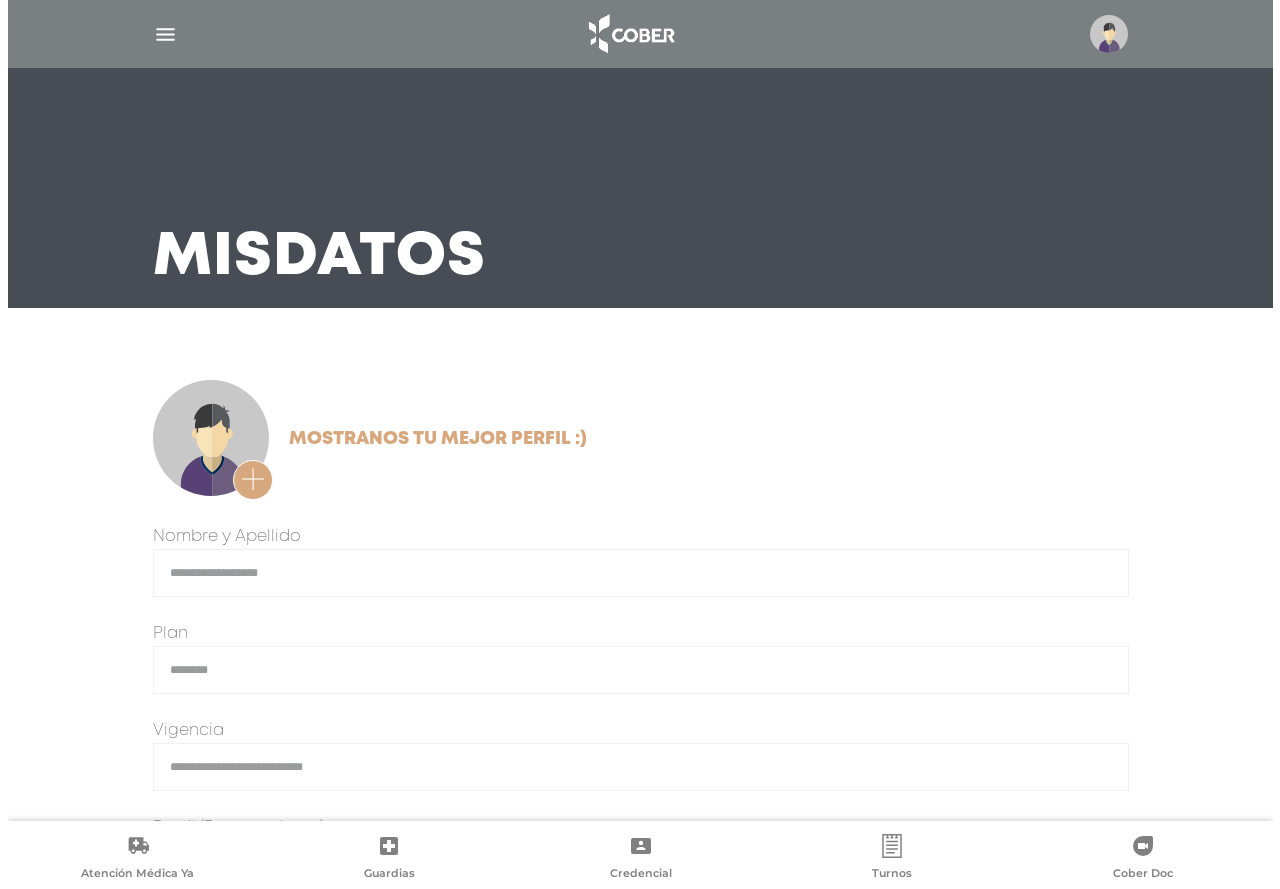 scroll, scrollTop: 347, scrollLeft: 0, axis: vertical 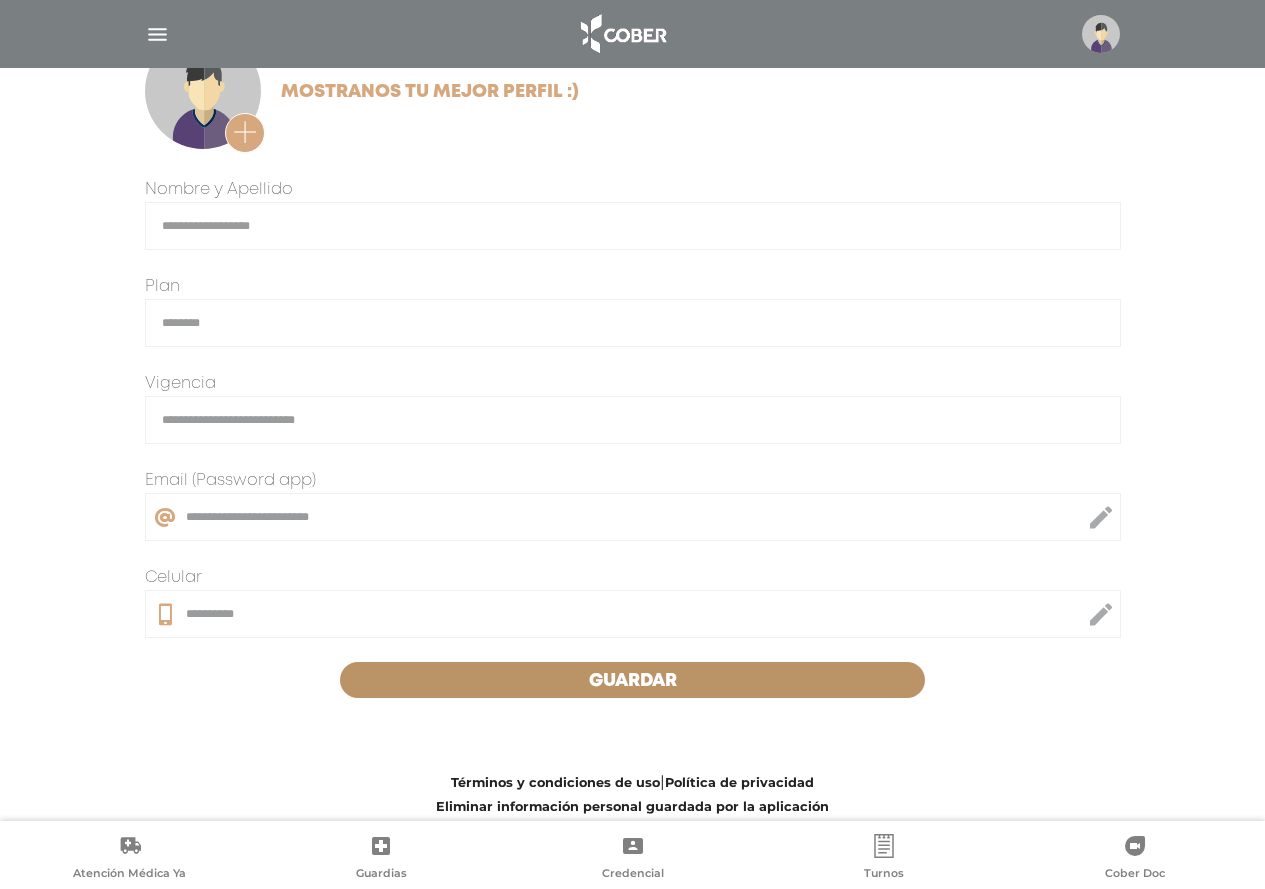 click at bounding box center [633, 34] 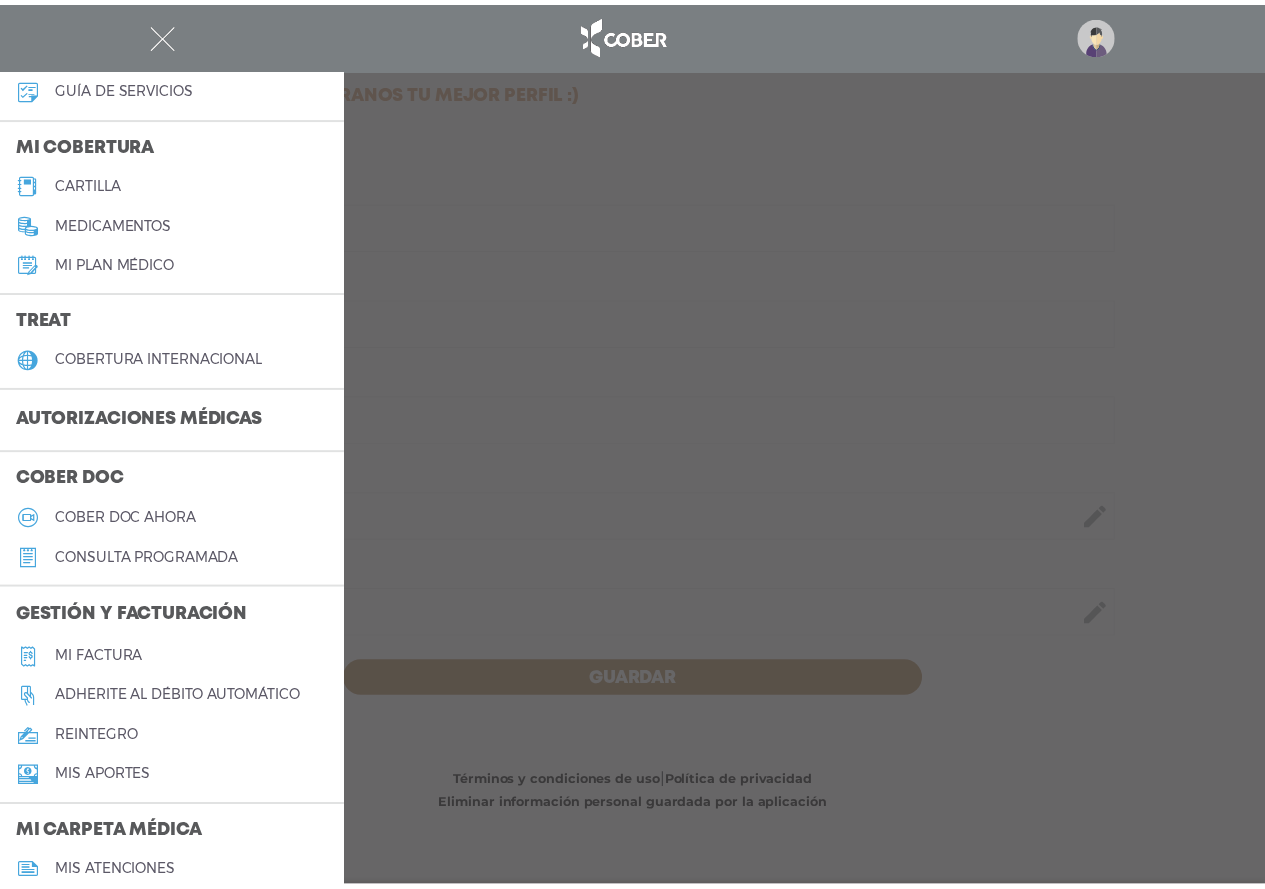 scroll, scrollTop: 300, scrollLeft: 0, axis: vertical 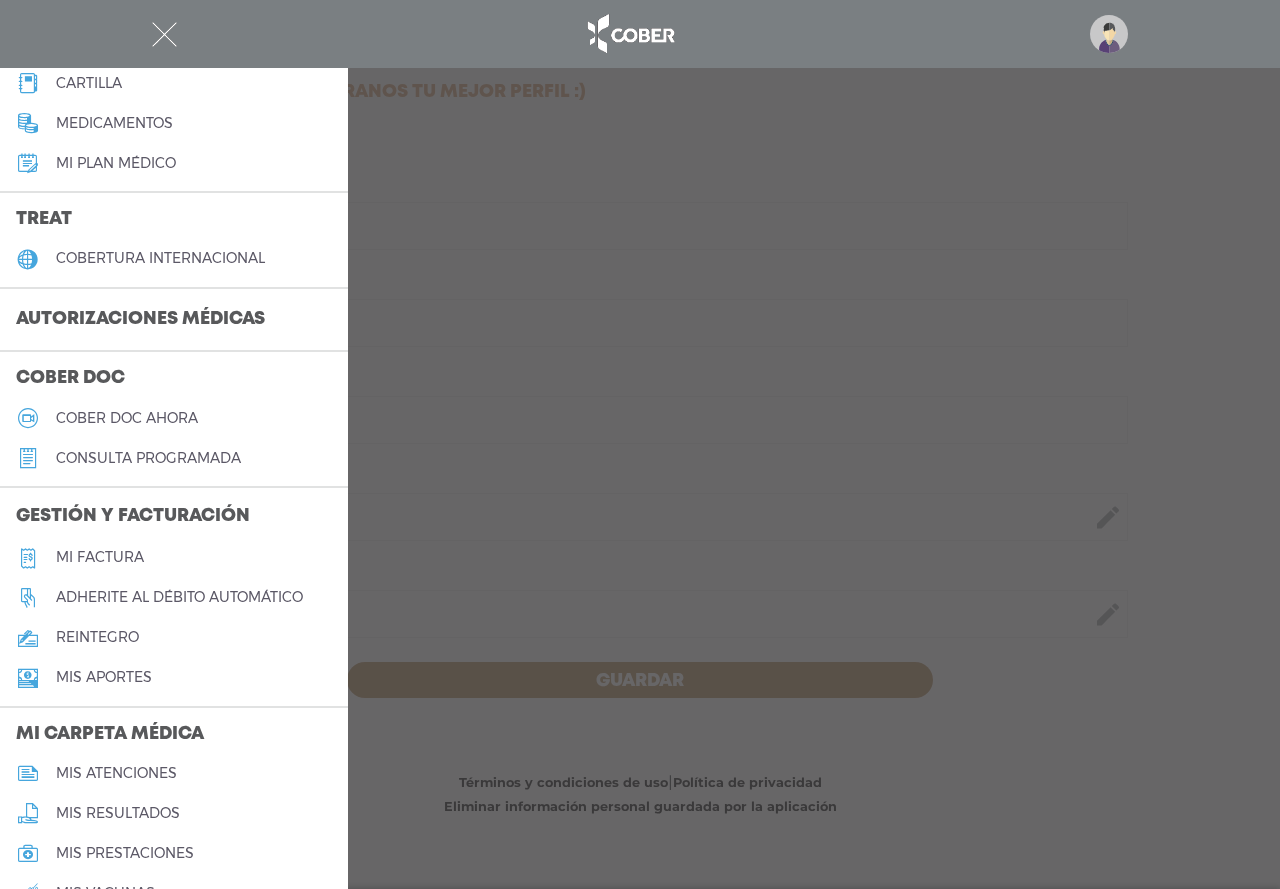 click on "Mi factura" at bounding box center (174, 558) 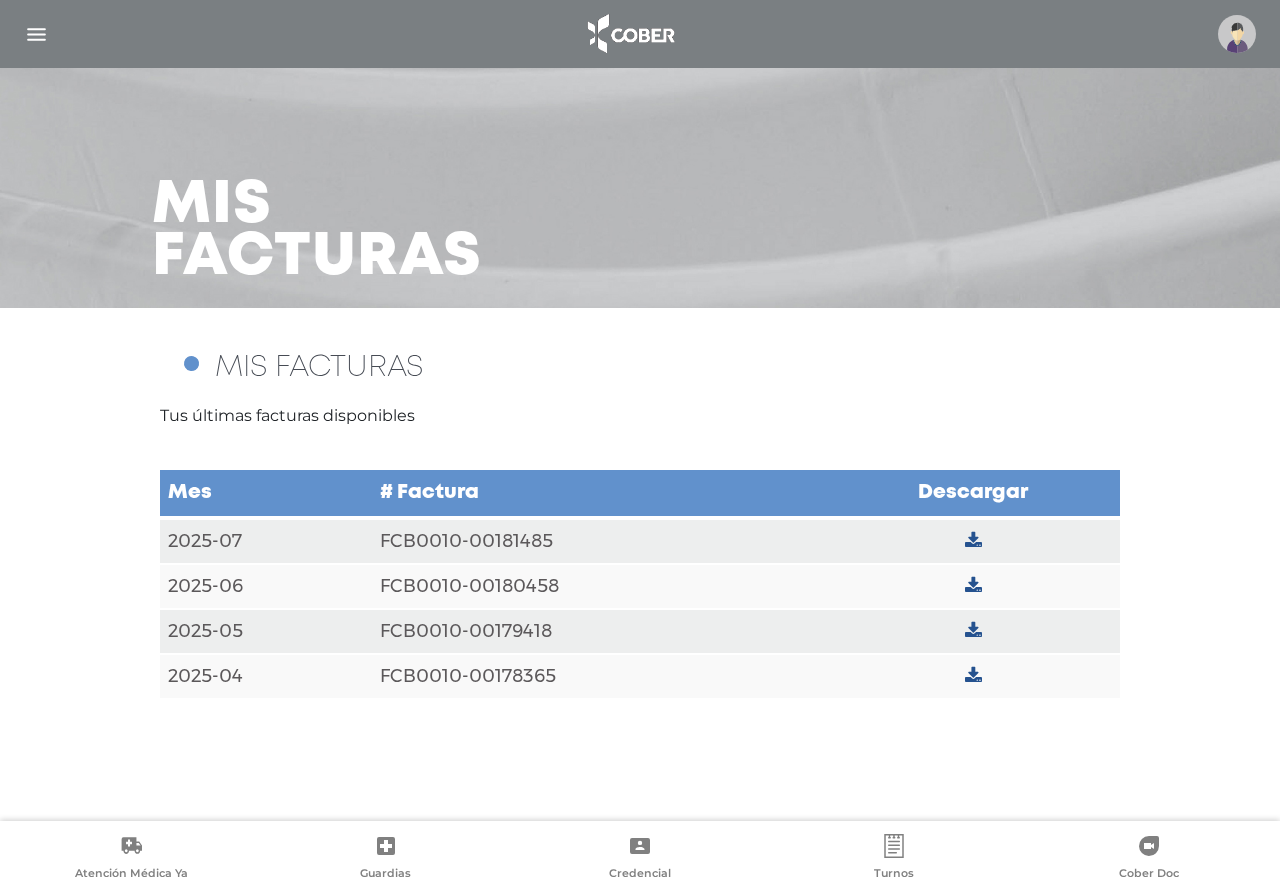 scroll, scrollTop: 0, scrollLeft: 0, axis: both 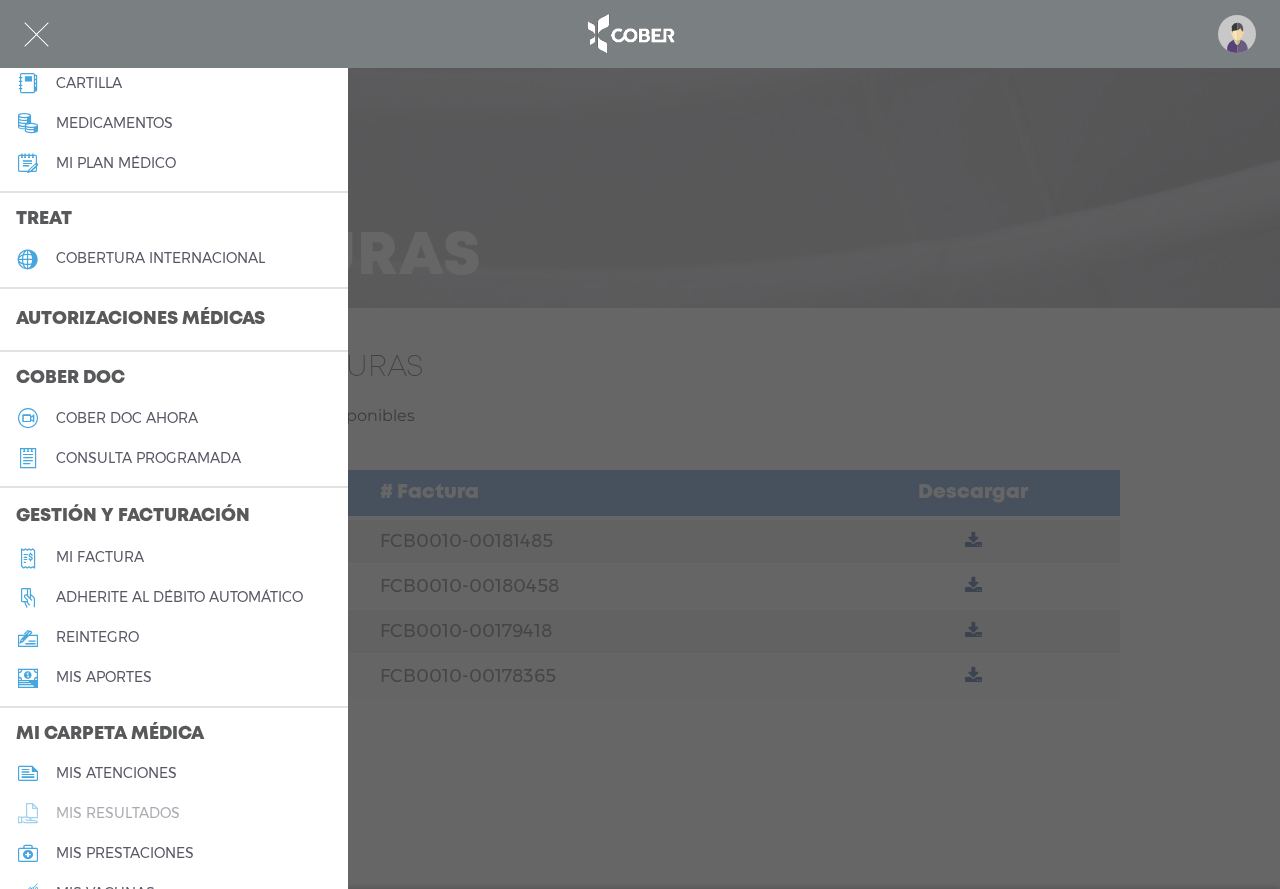 click on "mis resultados" at bounding box center [160, 258] 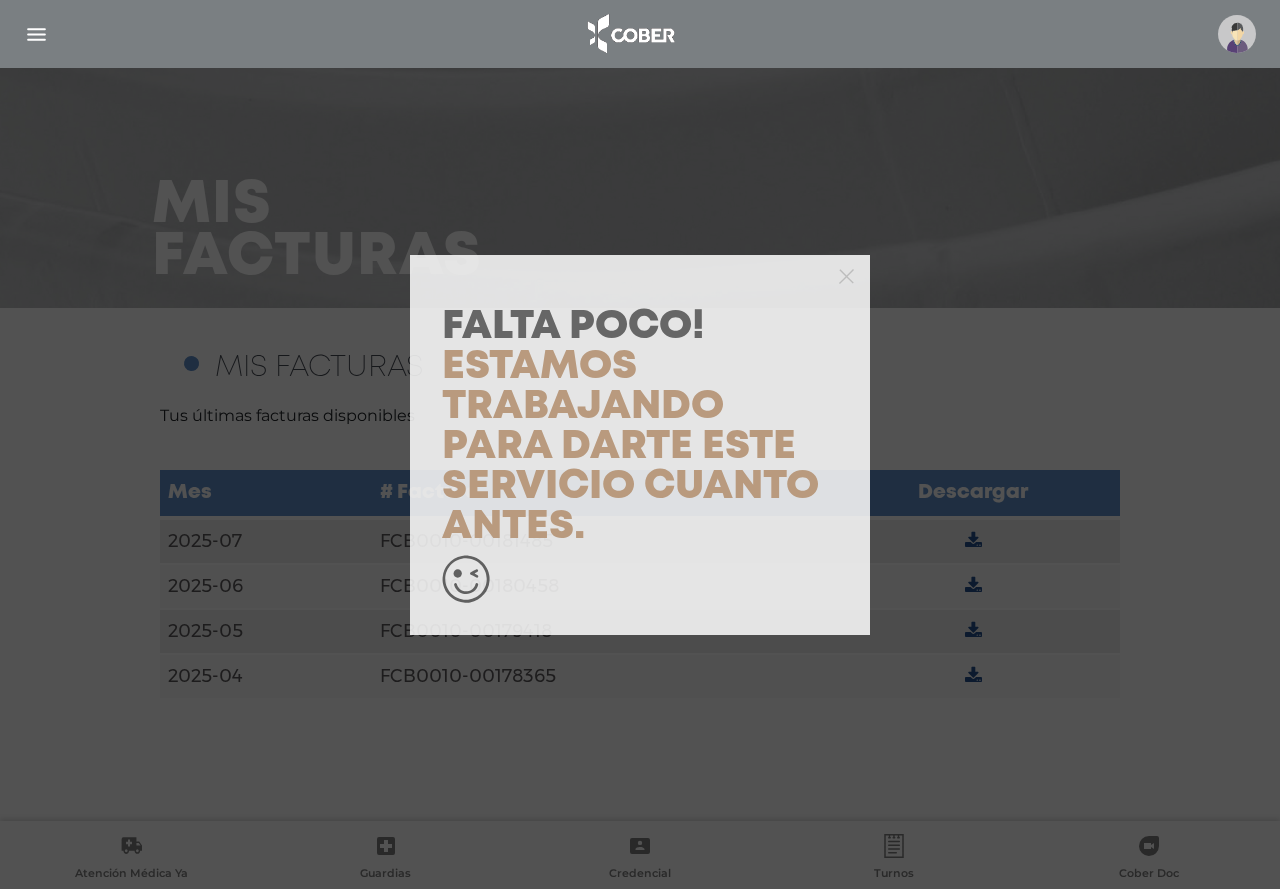click on "Falta Poco!
Estamos trabajando para darte este servicio cuanto antes." at bounding box center (640, 444) 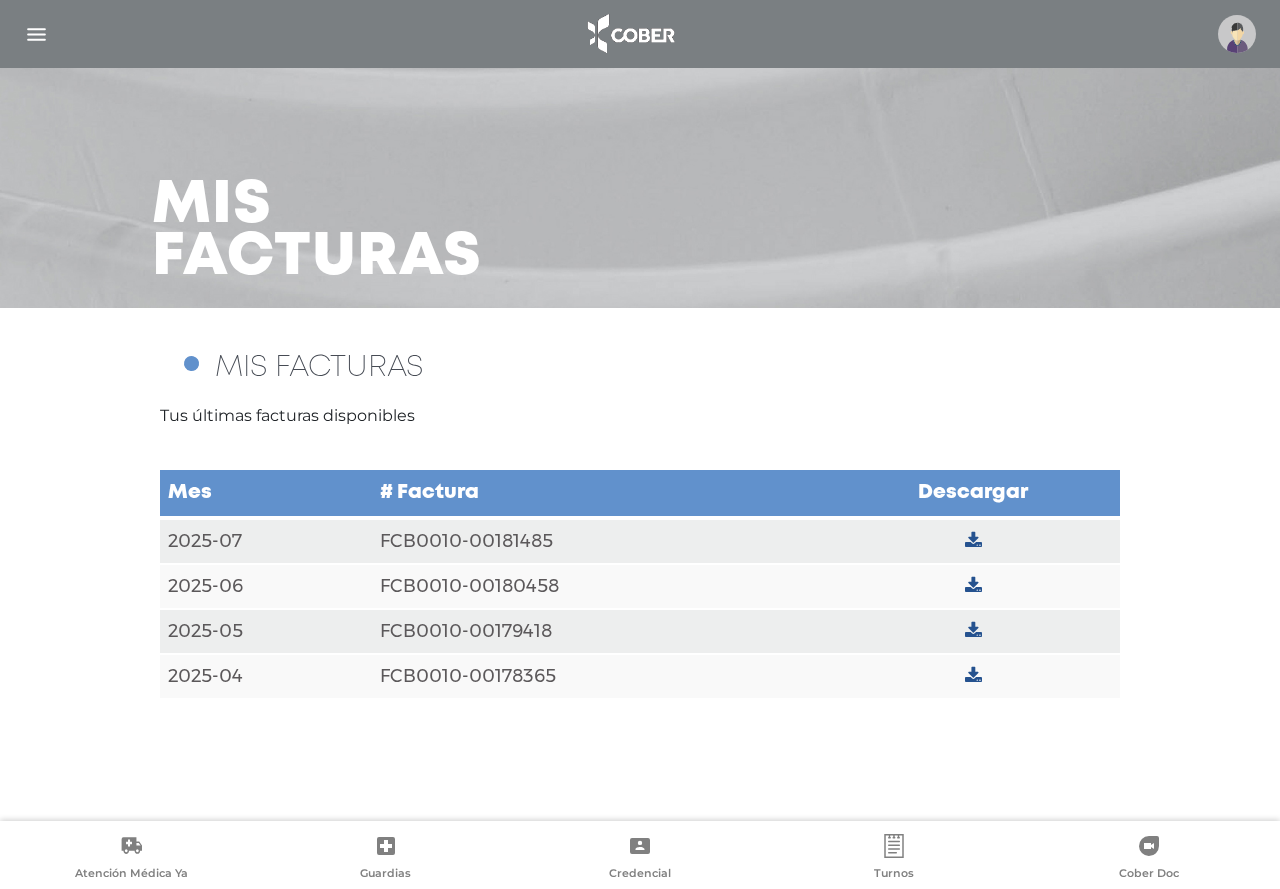 click at bounding box center [36, 34] 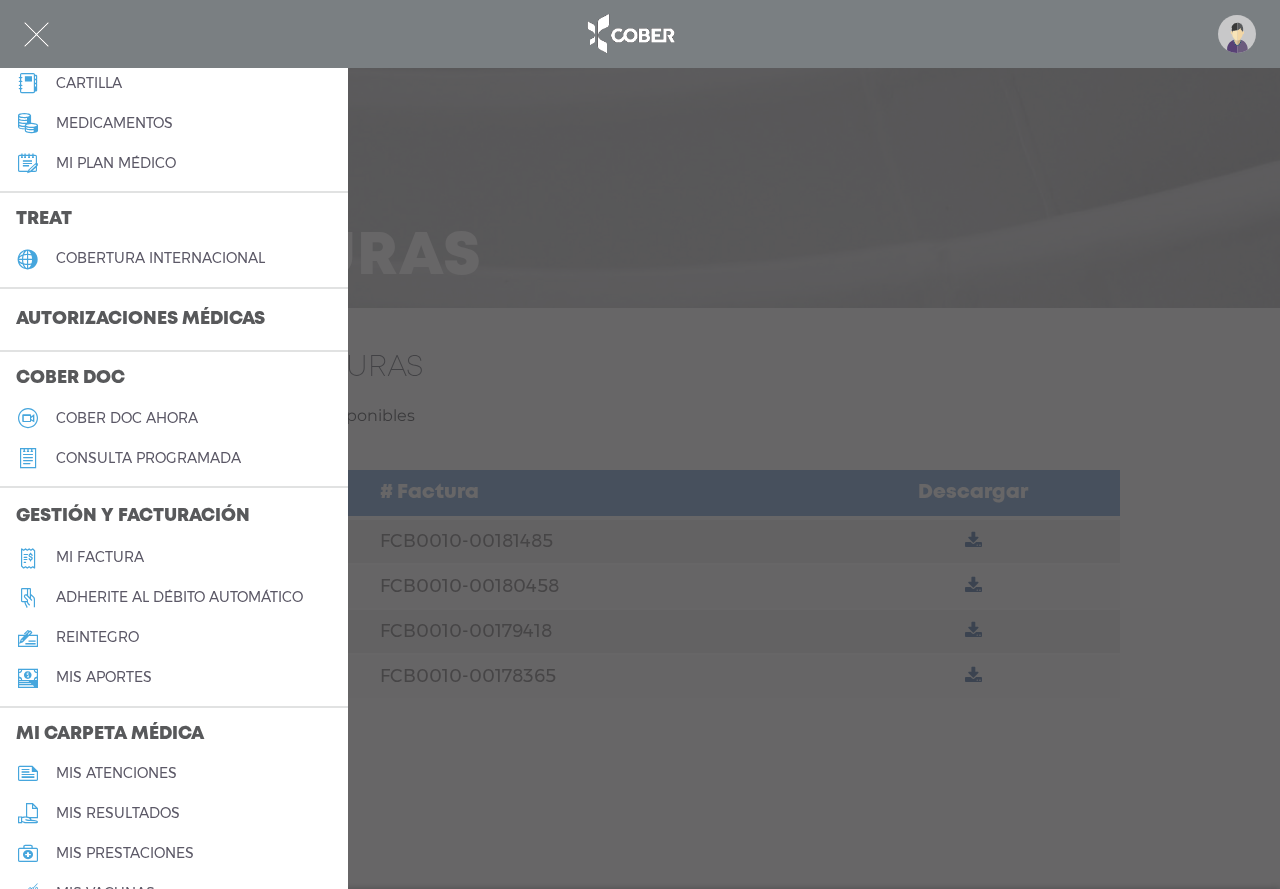 scroll, scrollTop: 654, scrollLeft: 0, axis: vertical 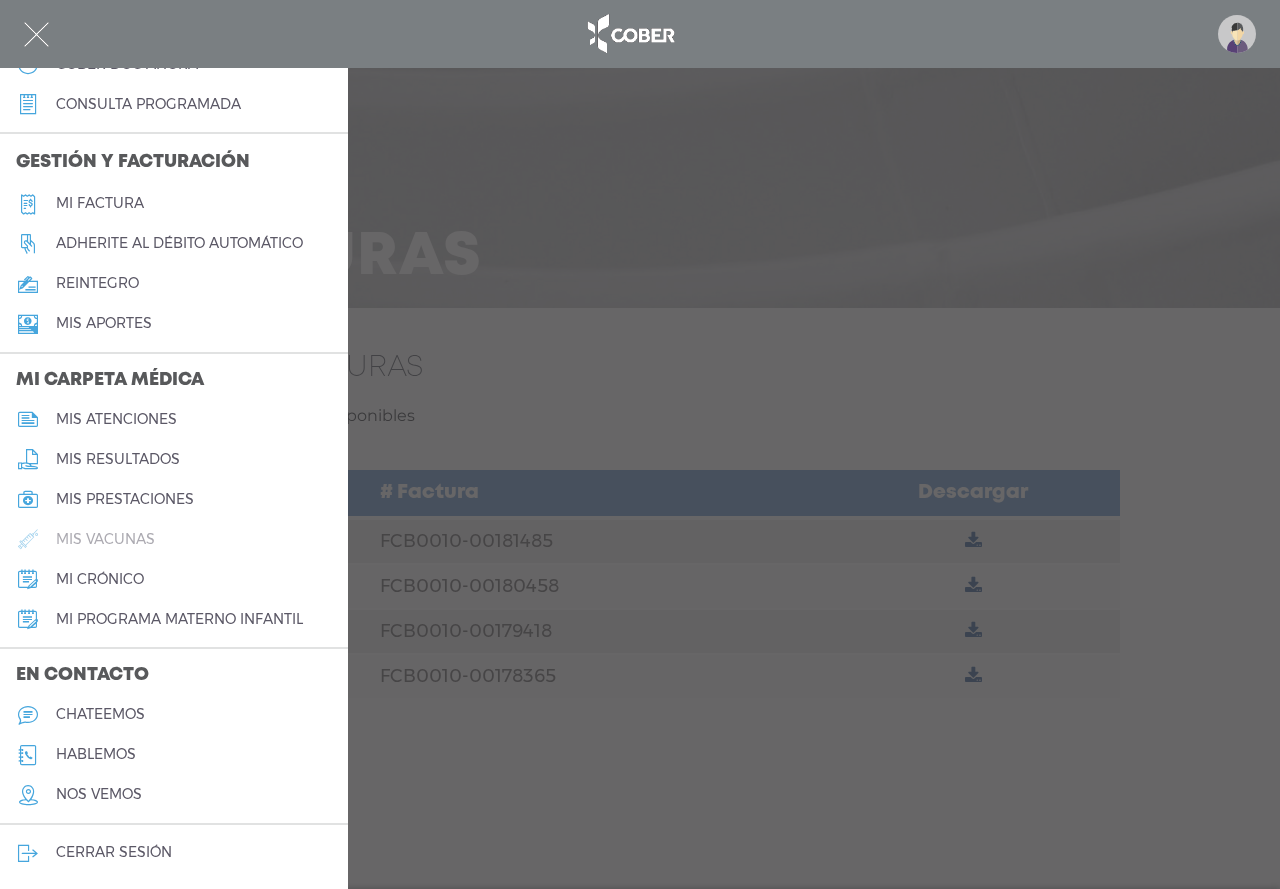 click on "mis vacunas" at bounding box center [105, 539] 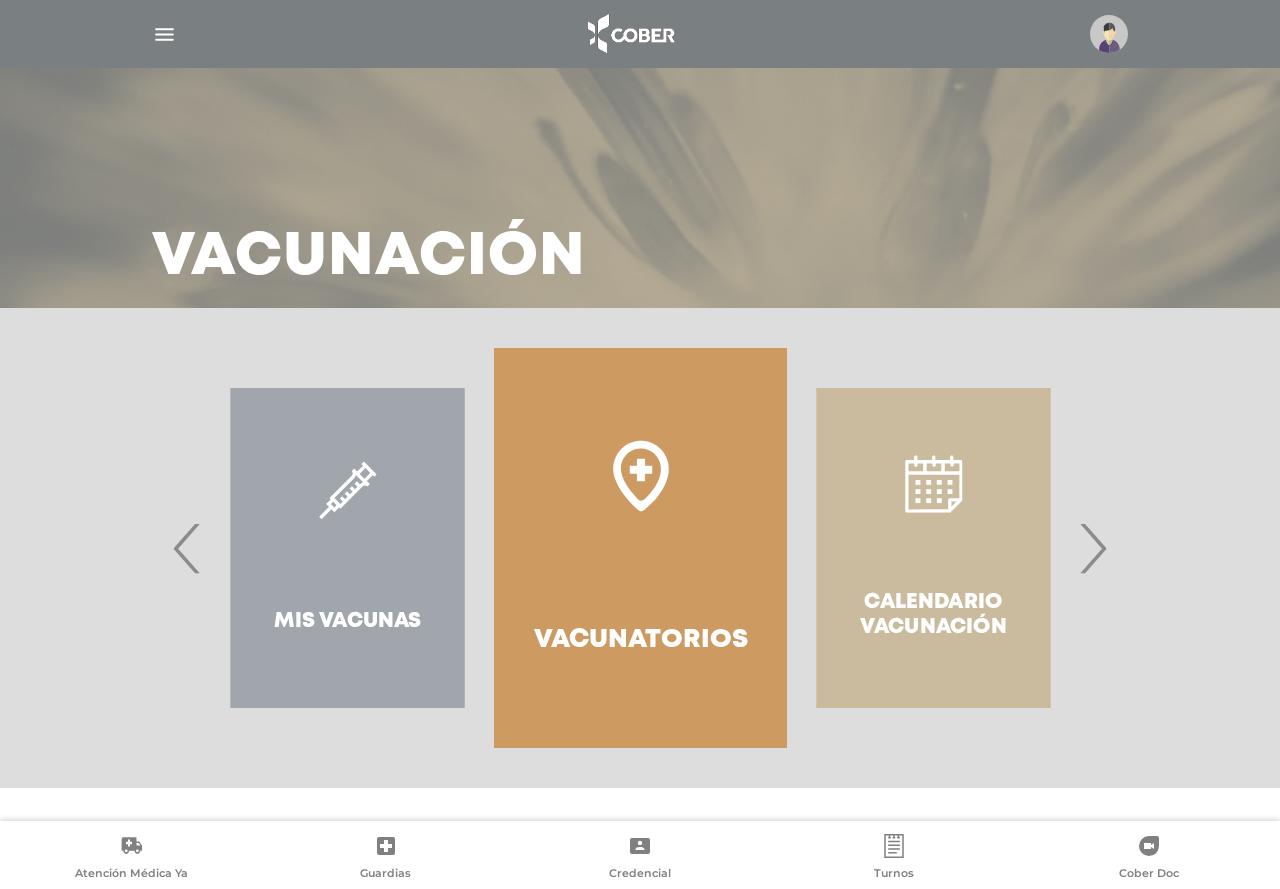 scroll, scrollTop: 0, scrollLeft: 0, axis: both 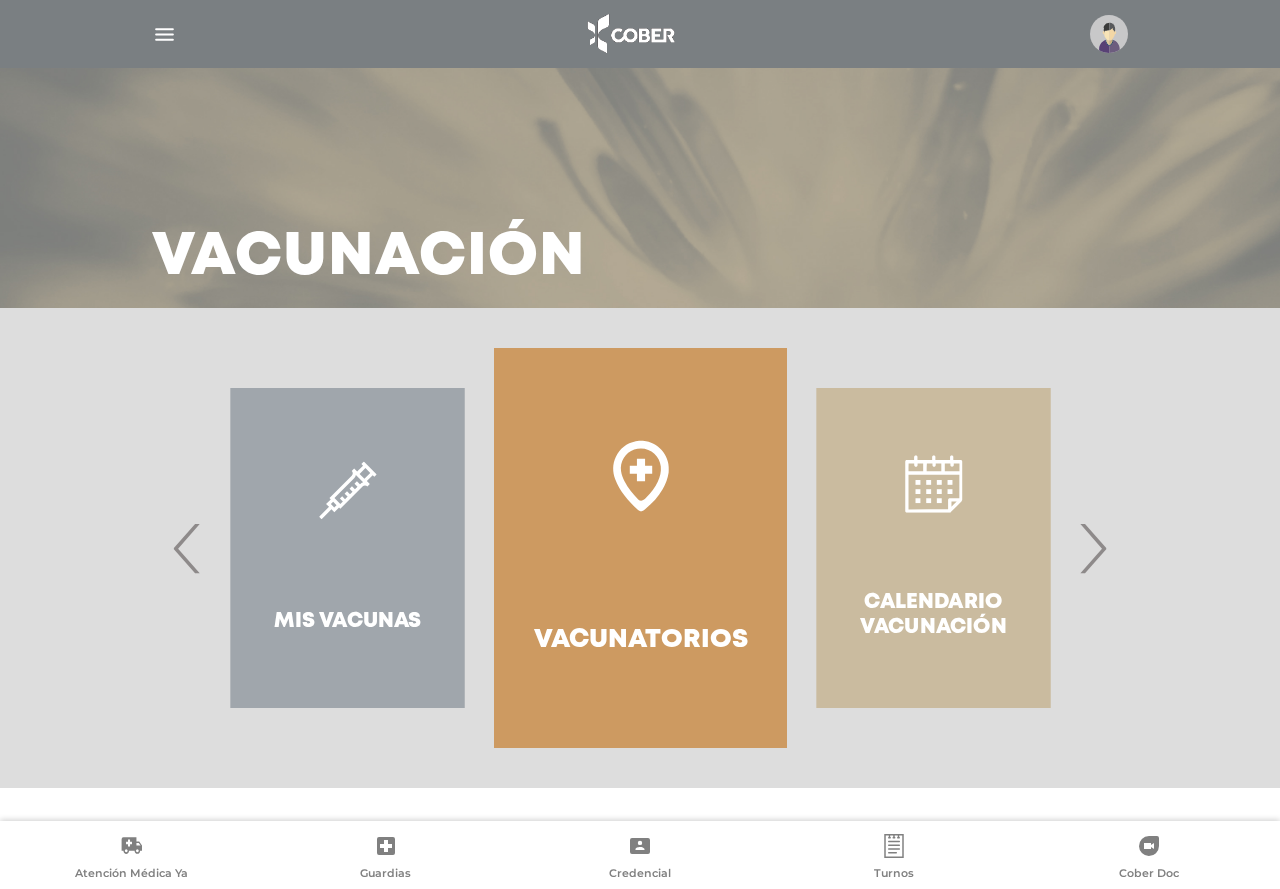 click at bounding box center [640, 34] 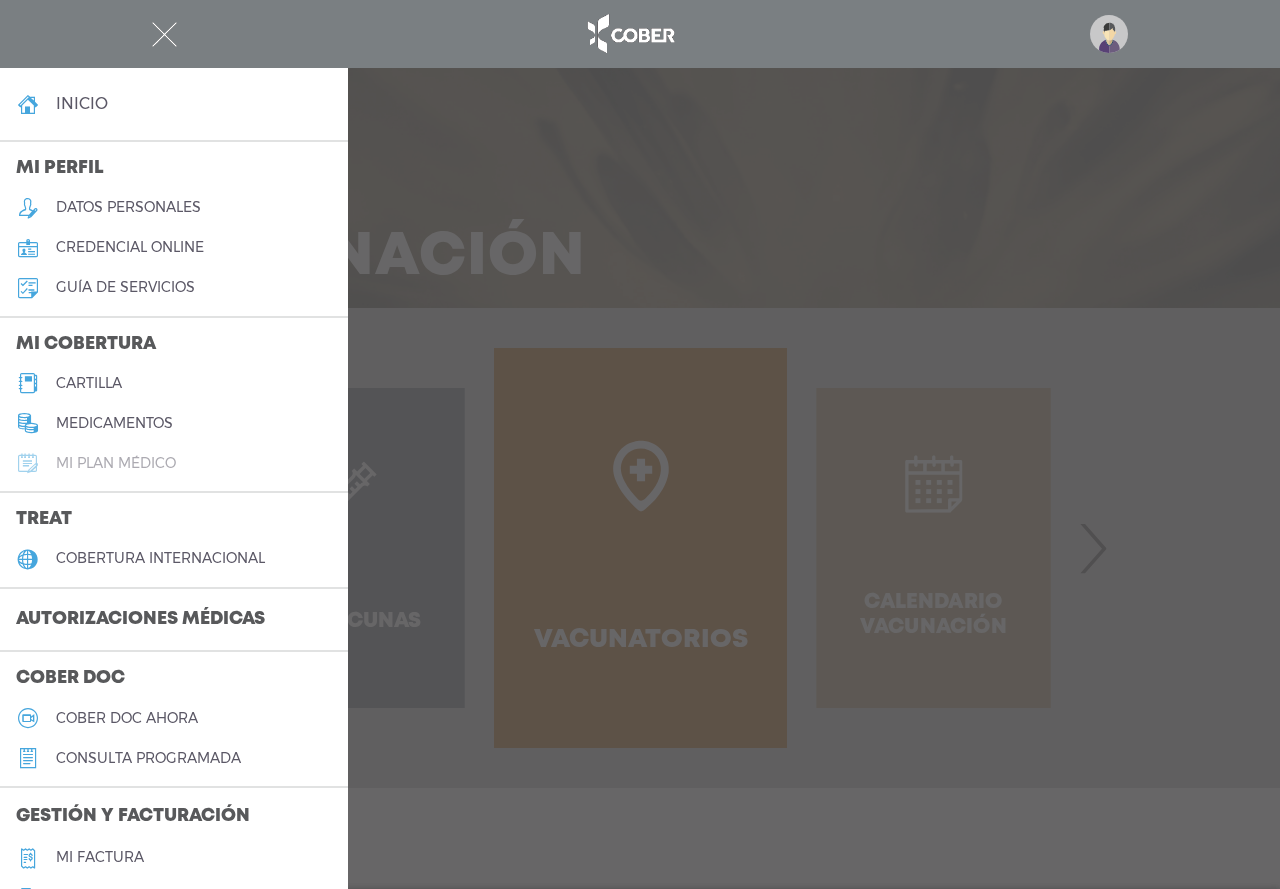 click on "Mi plan médico" at bounding box center [174, 463] 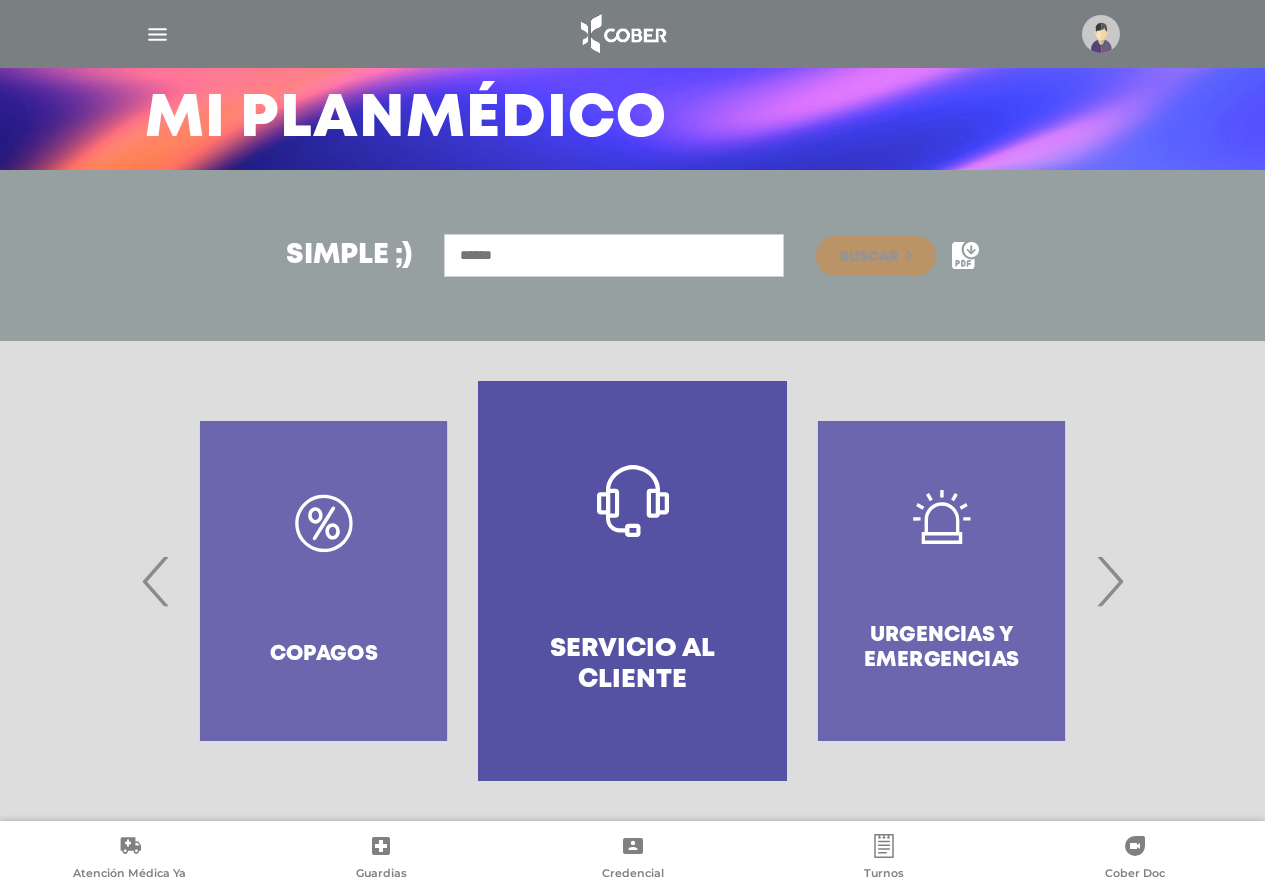 scroll, scrollTop: 0, scrollLeft: 0, axis: both 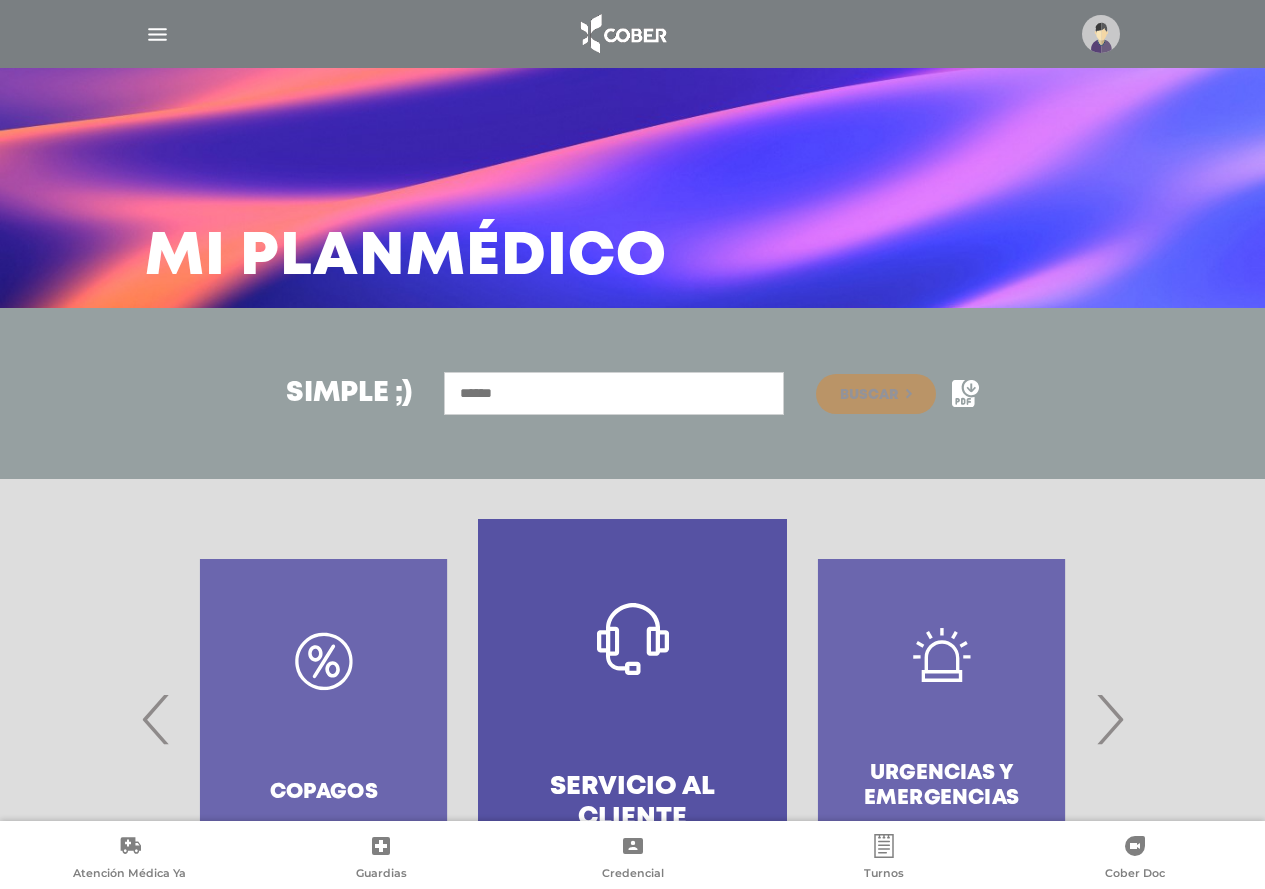 click on "Mi Plan  Médico" at bounding box center [633, 188] 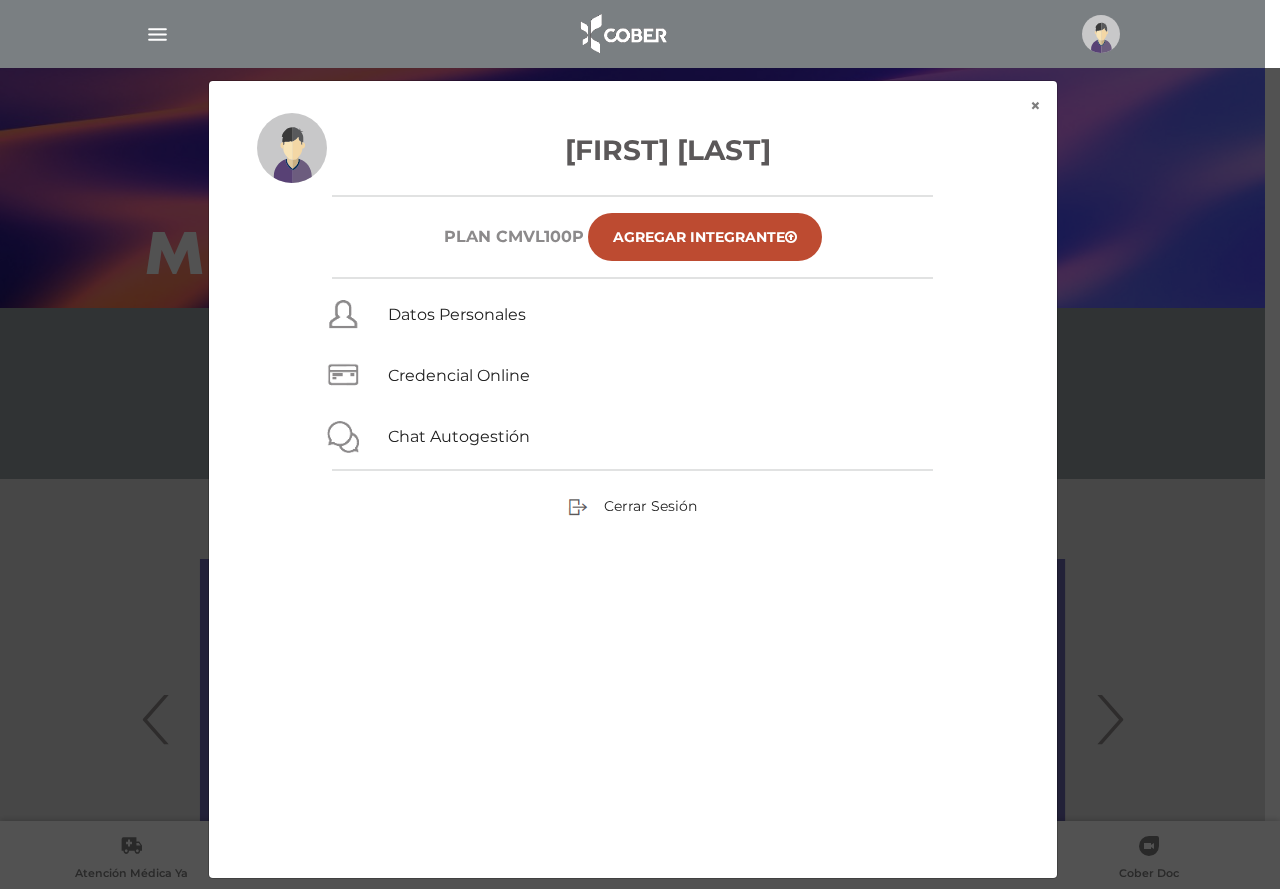 click on "×
×
Papasidero Vicente
Plan CMVL100P
Agregar Integrante
Datos Personales
Credencial Online
Chat Autogestión
Cerrar Sesión" at bounding box center [640, 479] 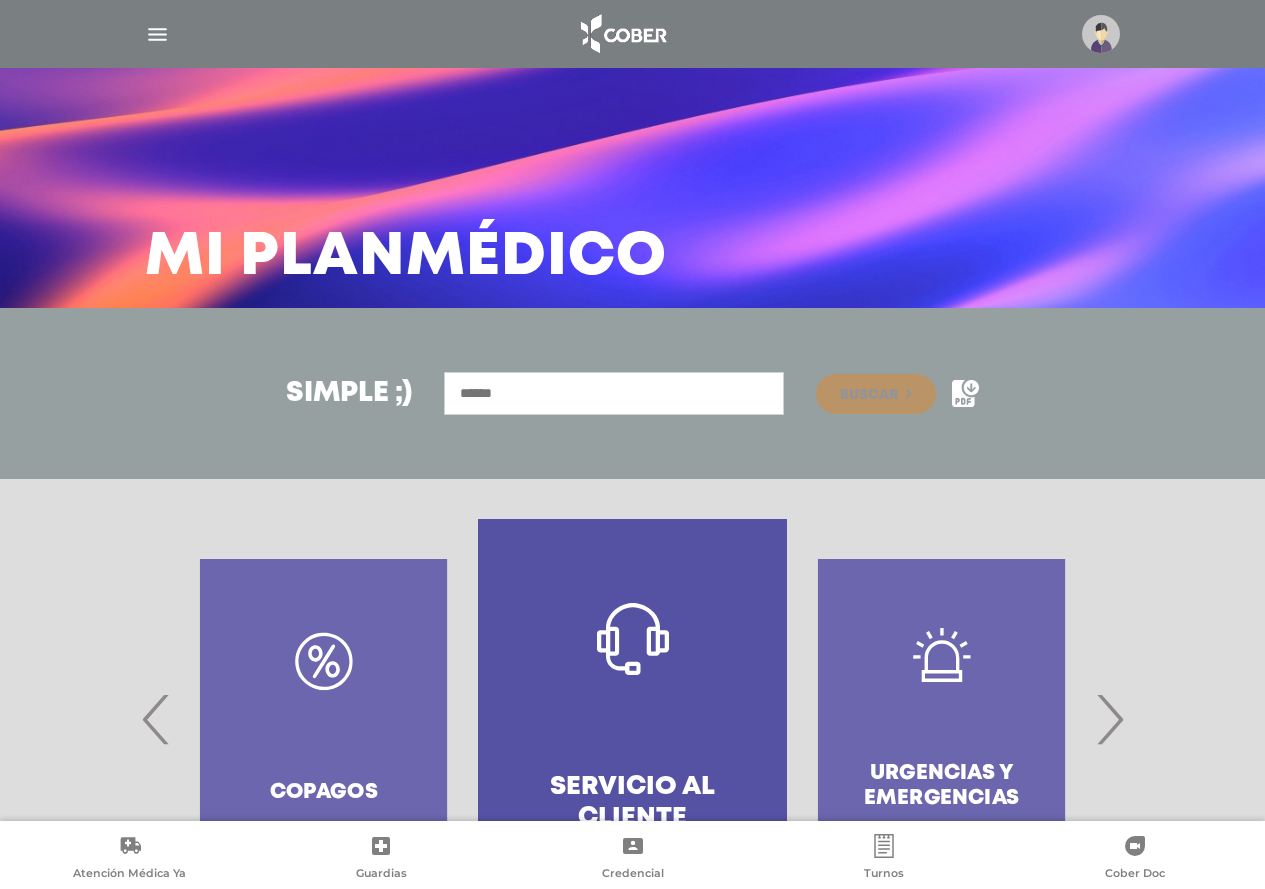 click at bounding box center (157, 34) 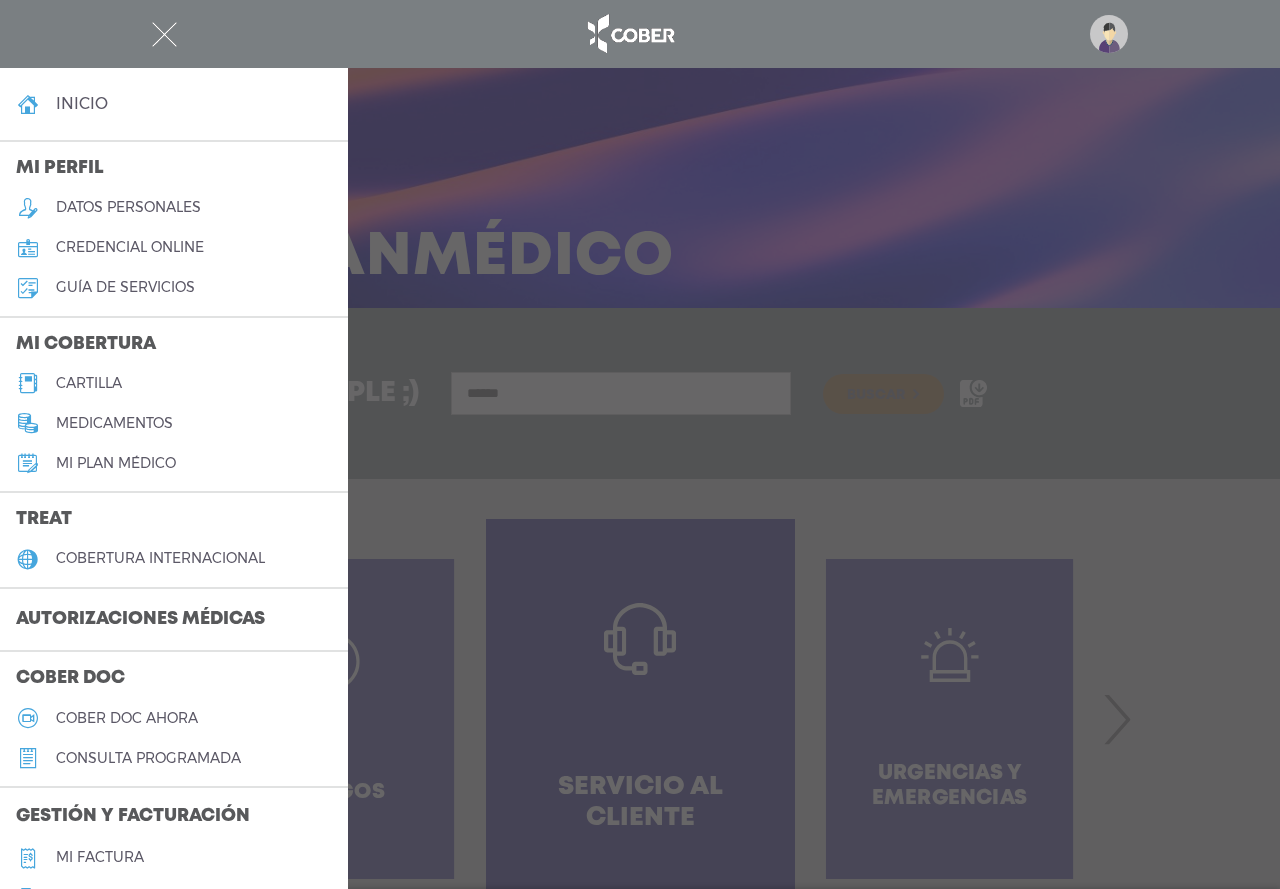 click at bounding box center [640, 444] 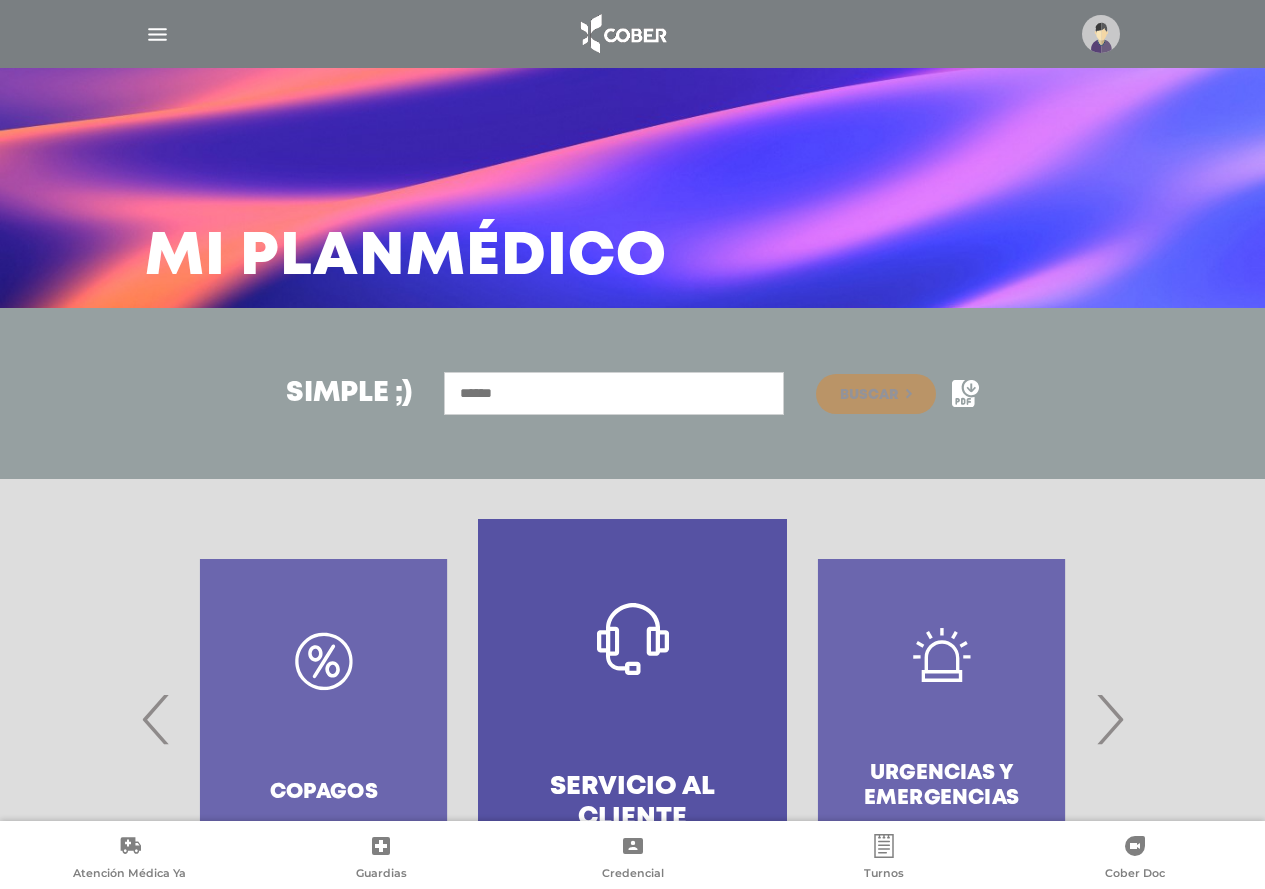 click on "Mi Plan  Médico" at bounding box center (632, 154) 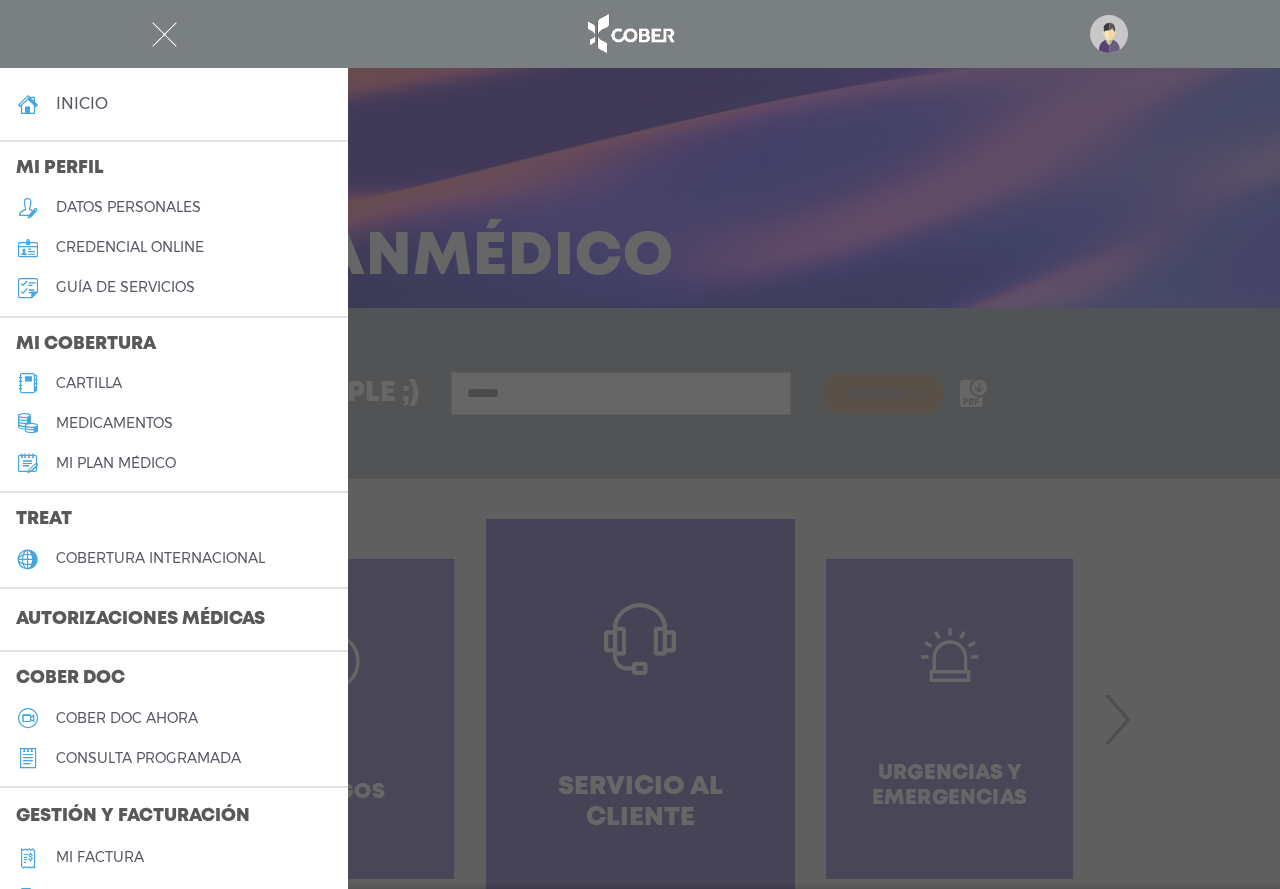 click on "credencial online" at bounding box center [174, 248] 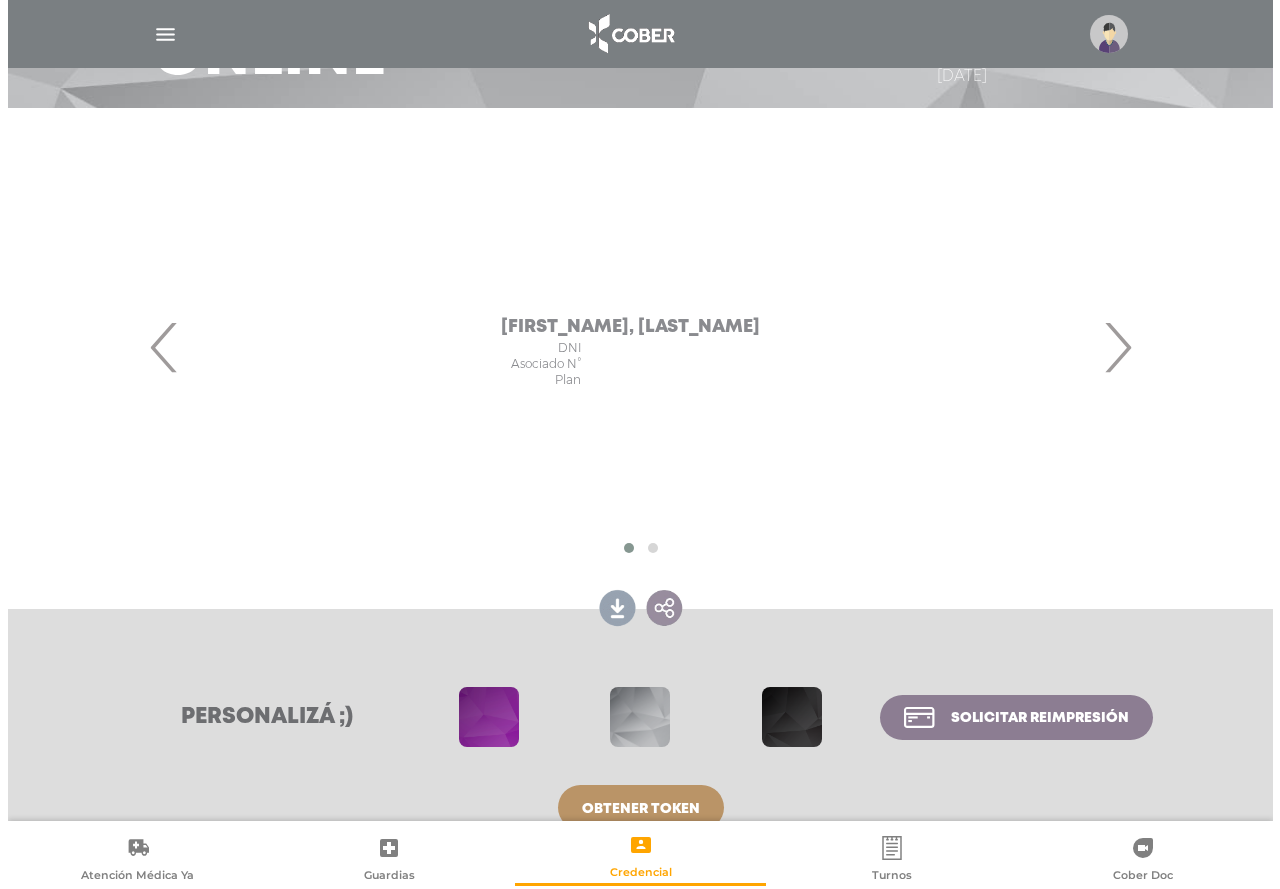 scroll, scrollTop: 237, scrollLeft: 0, axis: vertical 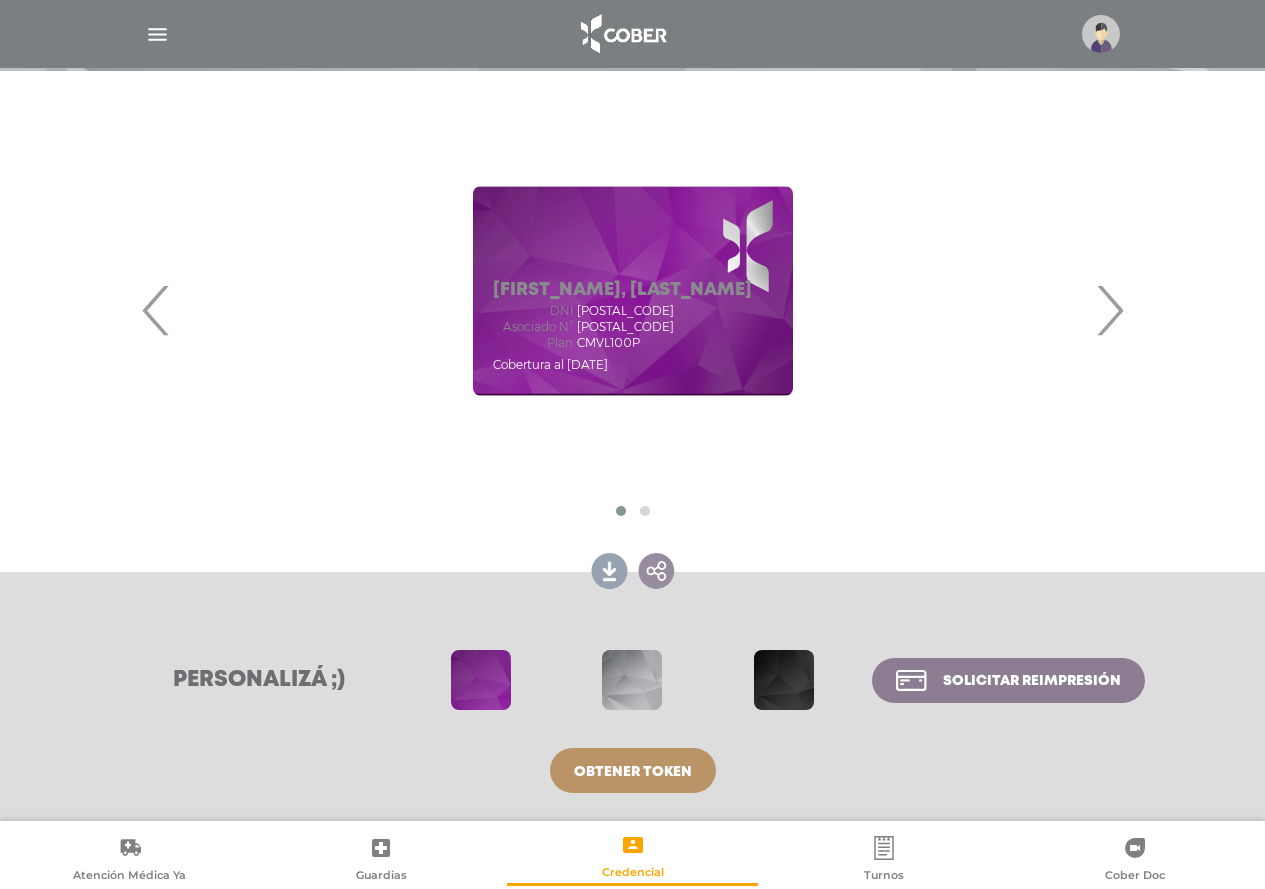 click at bounding box center (633, 34) 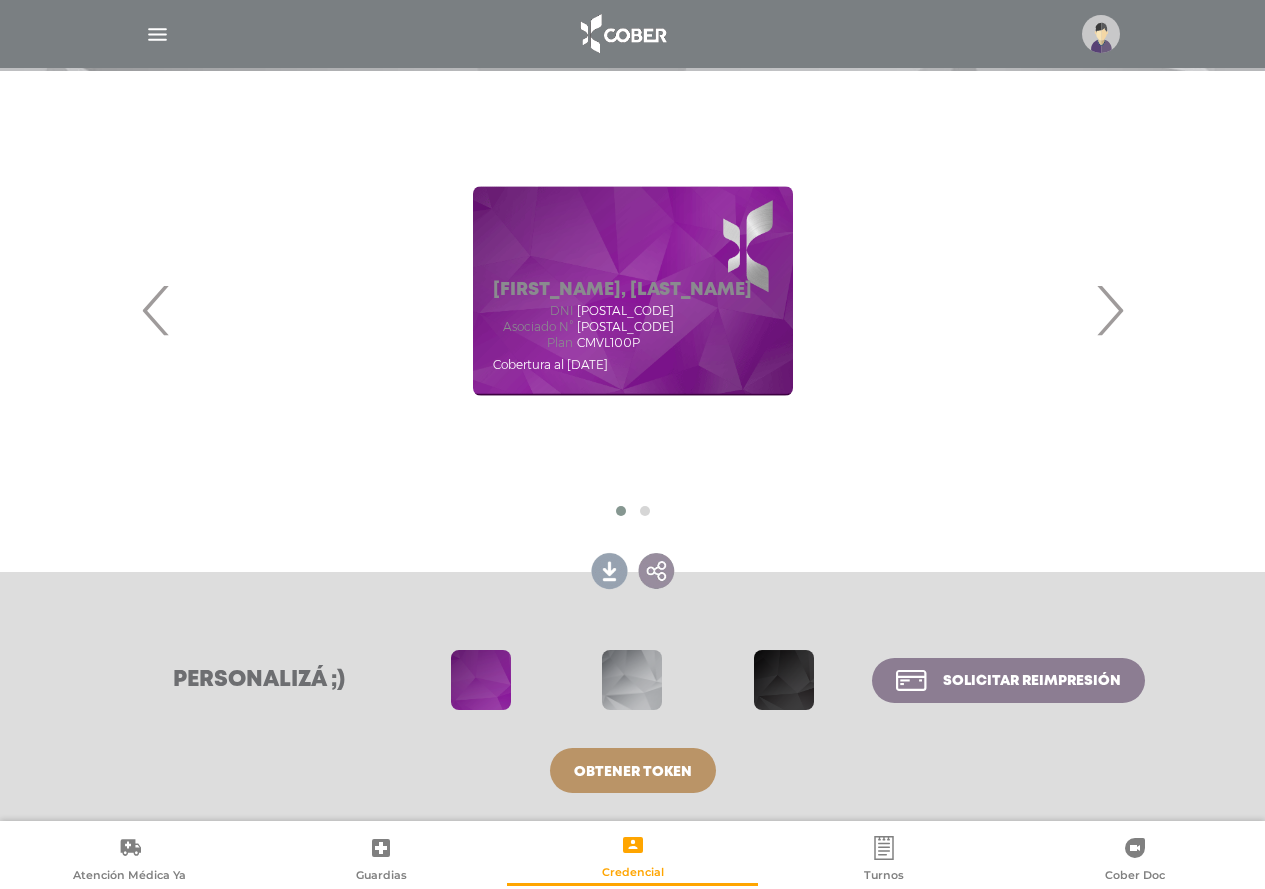 click at bounding box center (157, 34) 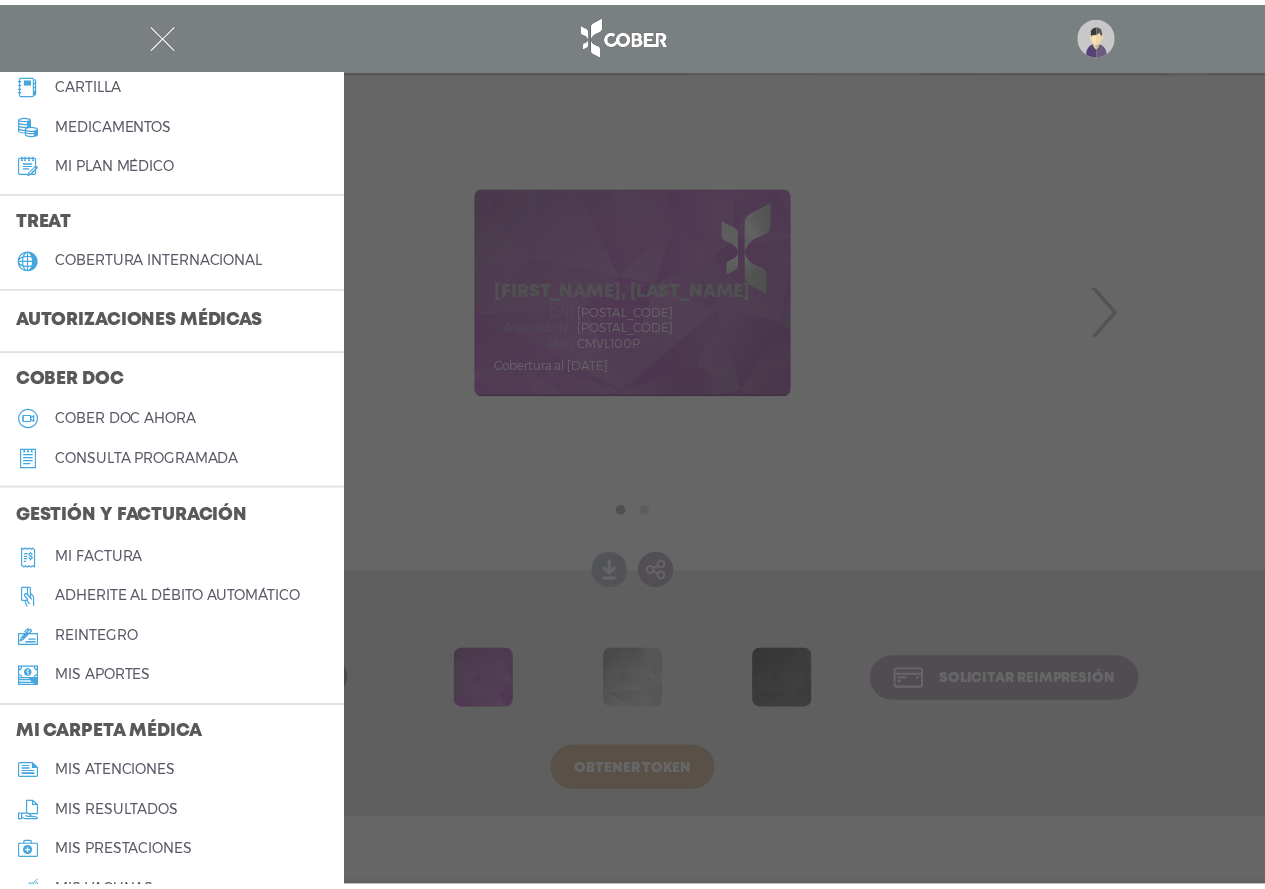scroll, scrollTop: 400, scrollLeft: 0, axis: vertical 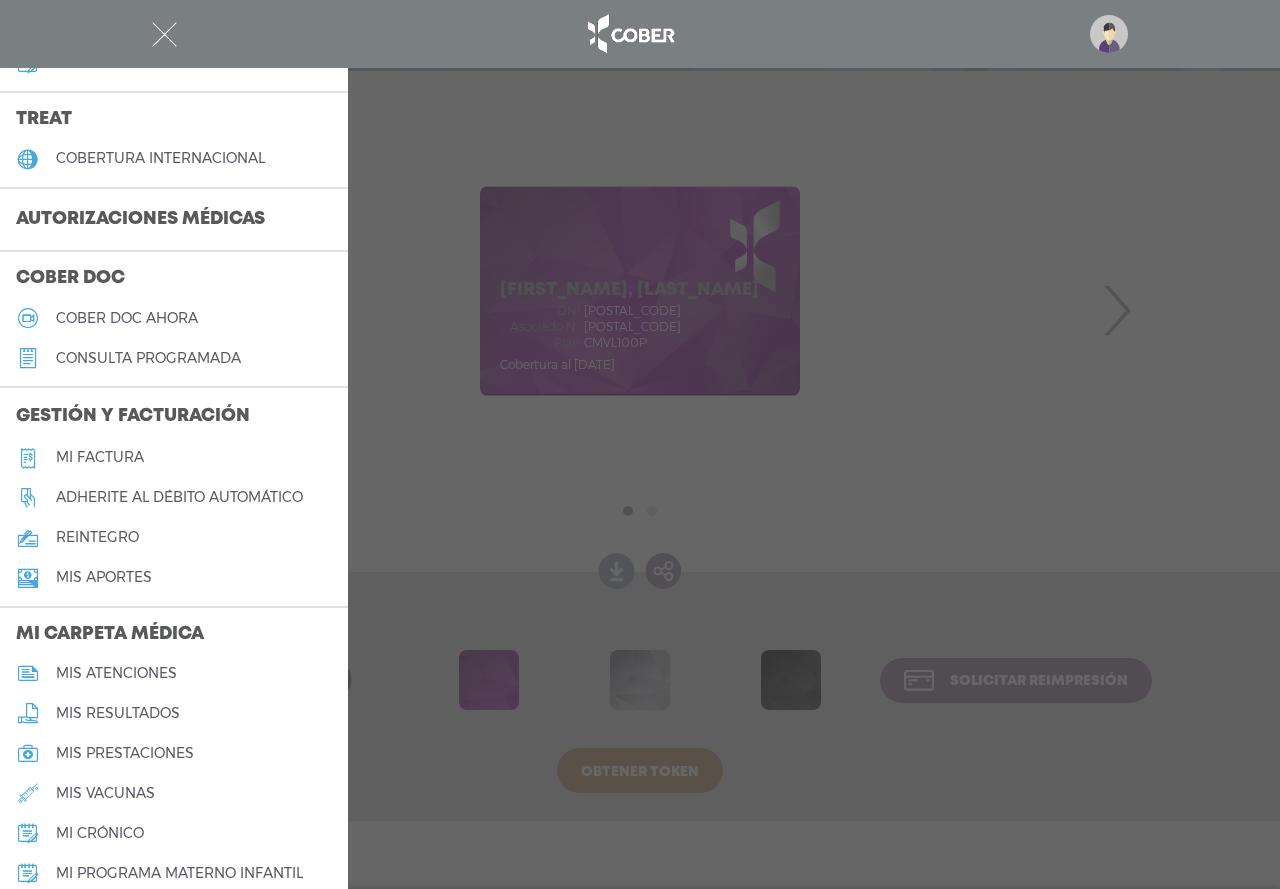 click on "Mi factura" at bounding box center [174, 458] 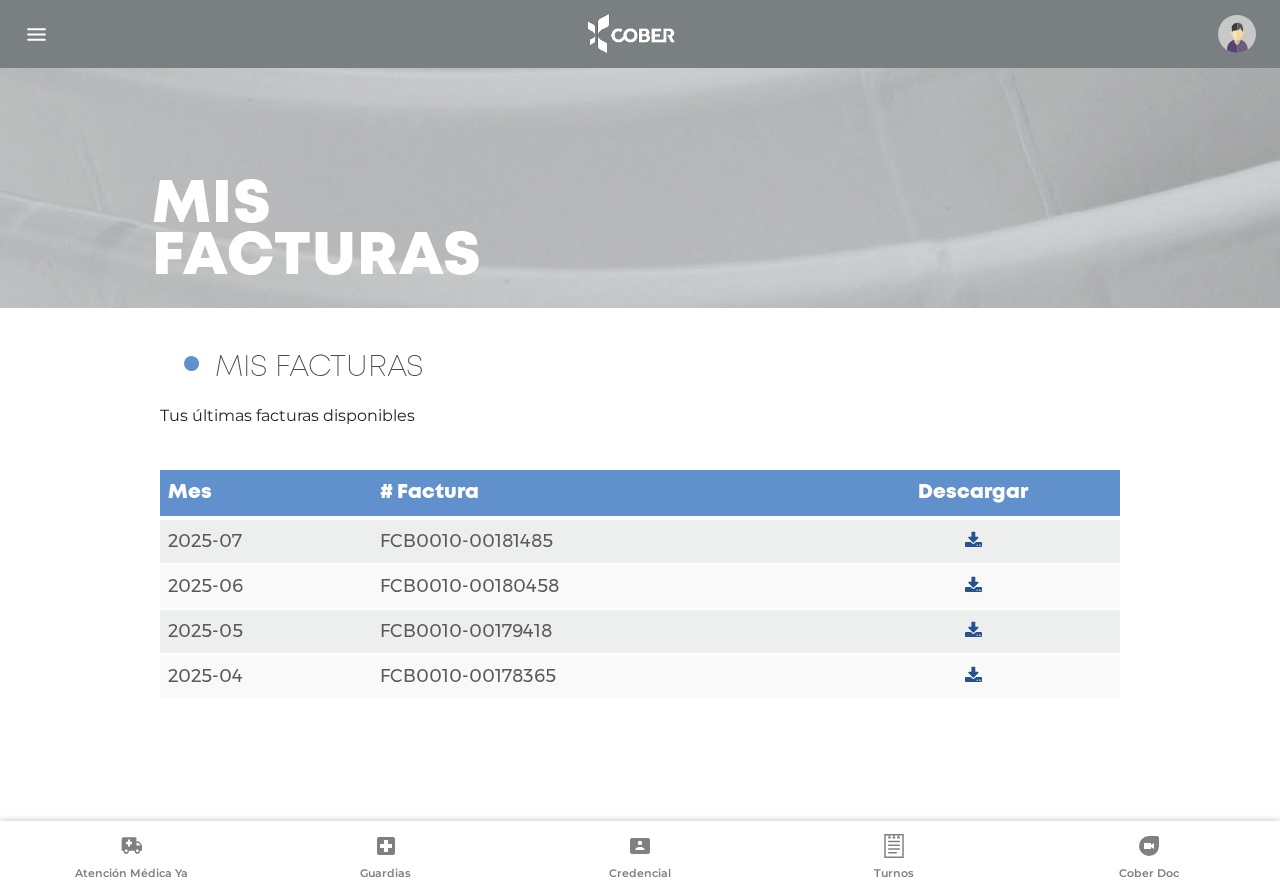 scroll, scrollTop: 0, scrollLeft: 0, axis: both 